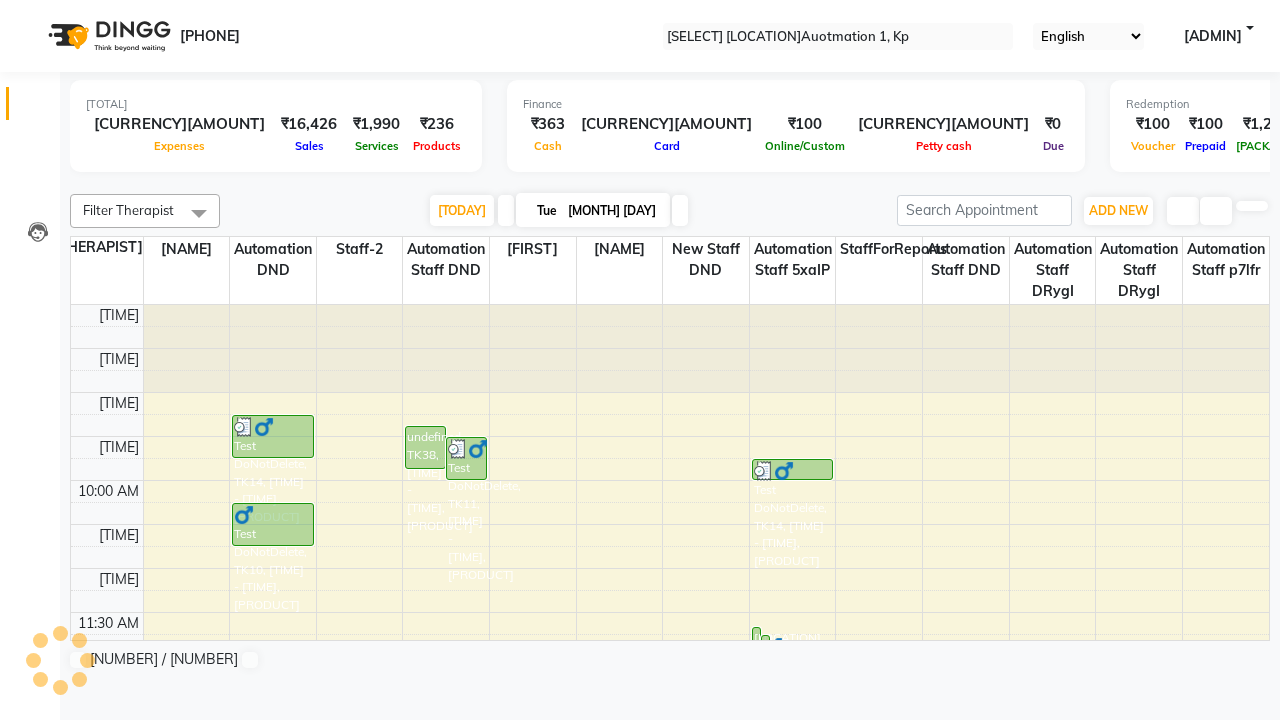 scroll, scrollTop: 0, scrollLeft: 0, axis: both 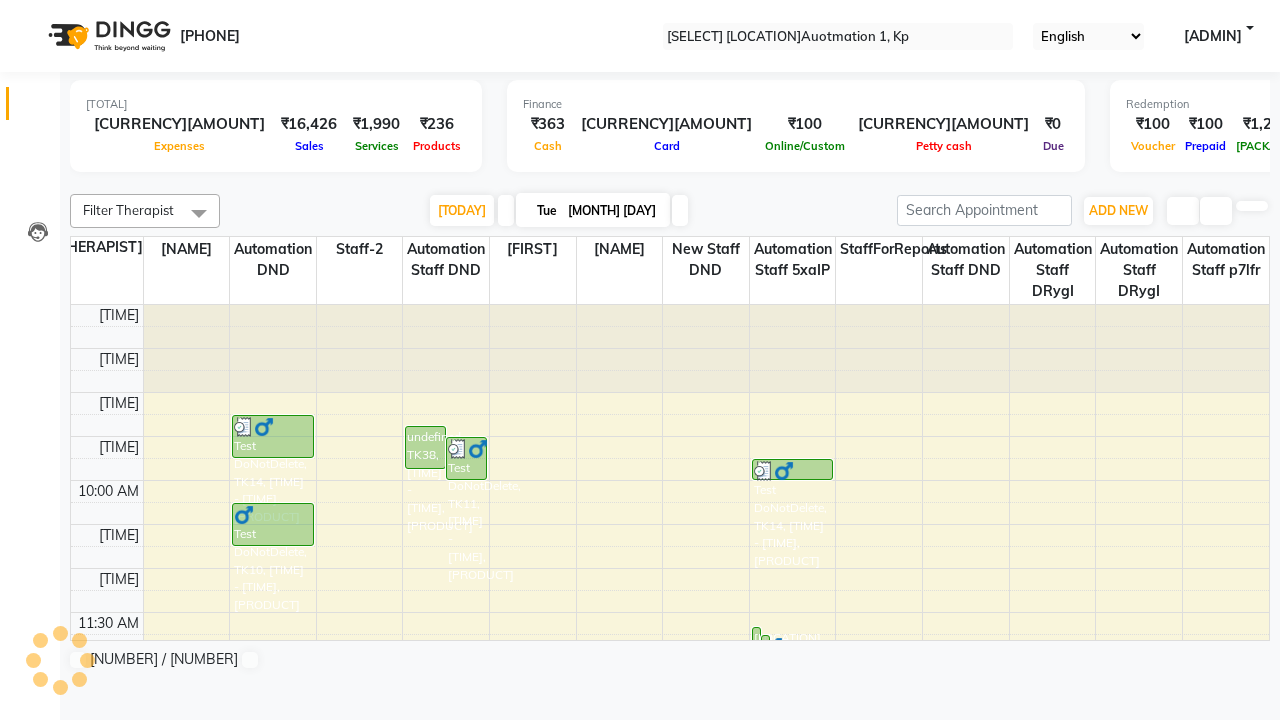 click at bounding box center (31, 8) 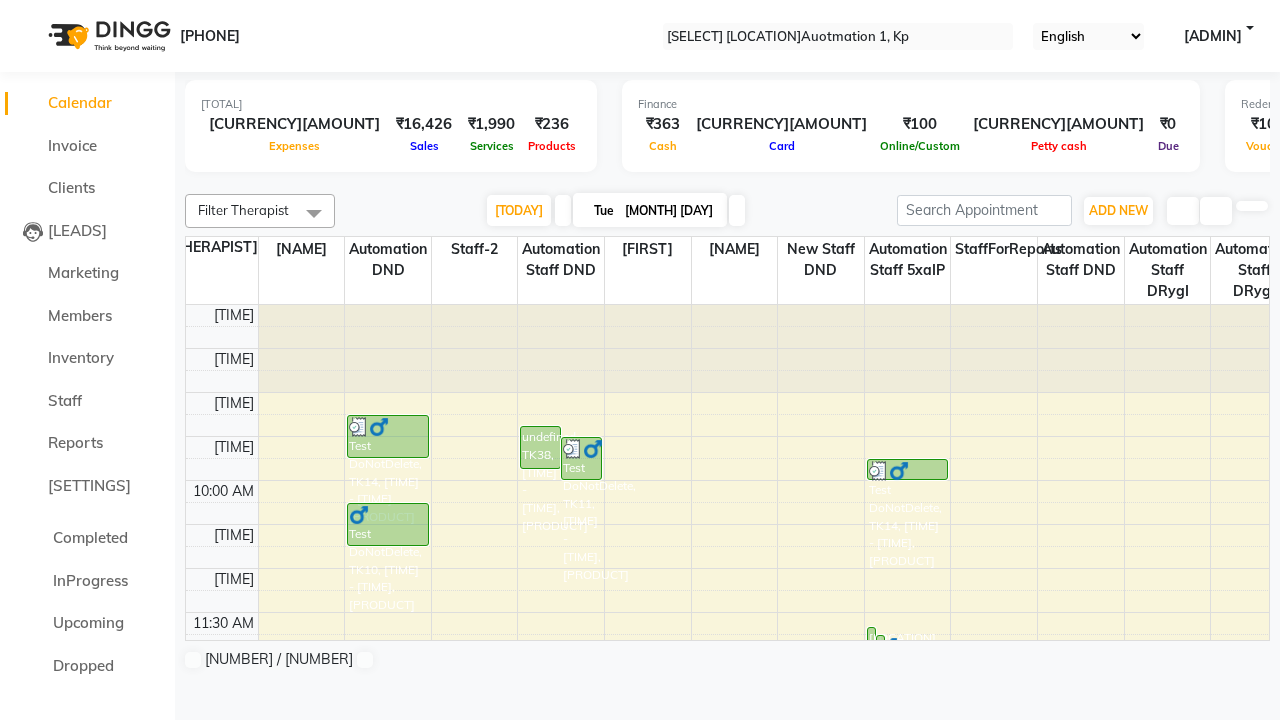 scroll, scrollTop: 0, scrollLeft: 0, axis: both 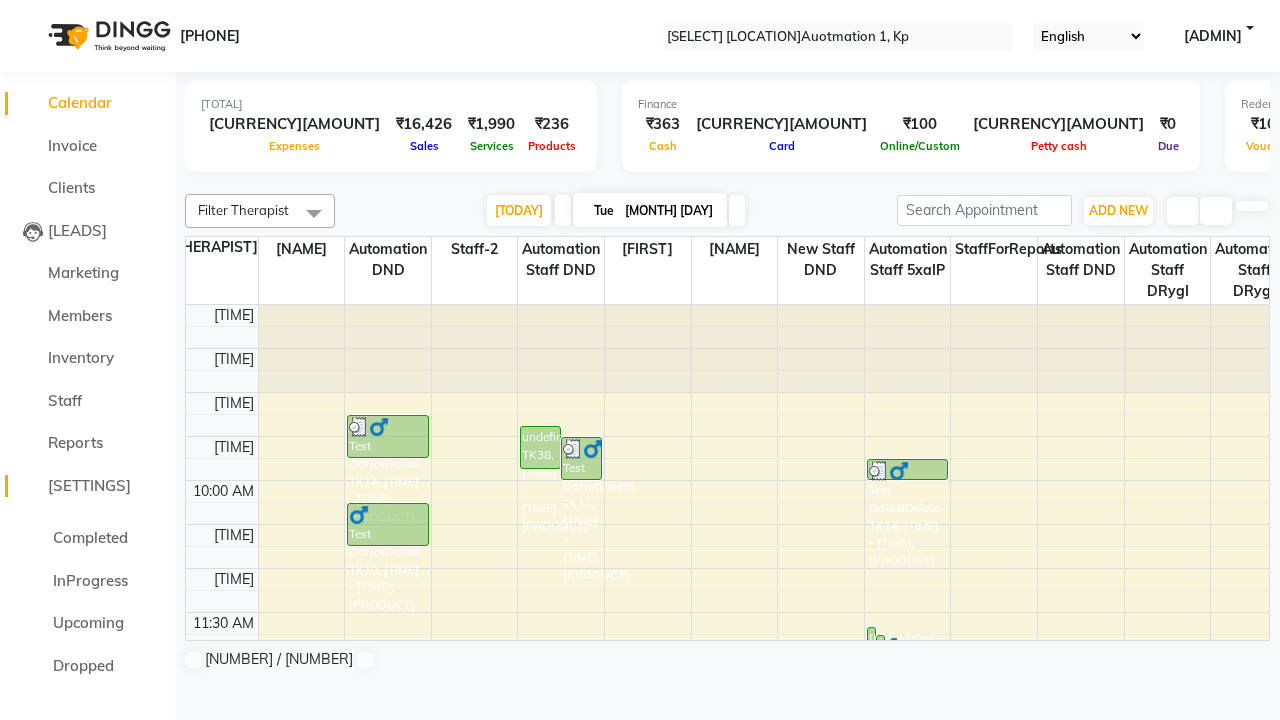 click on "[SETTINGS]" at bounding box center [89, 485] 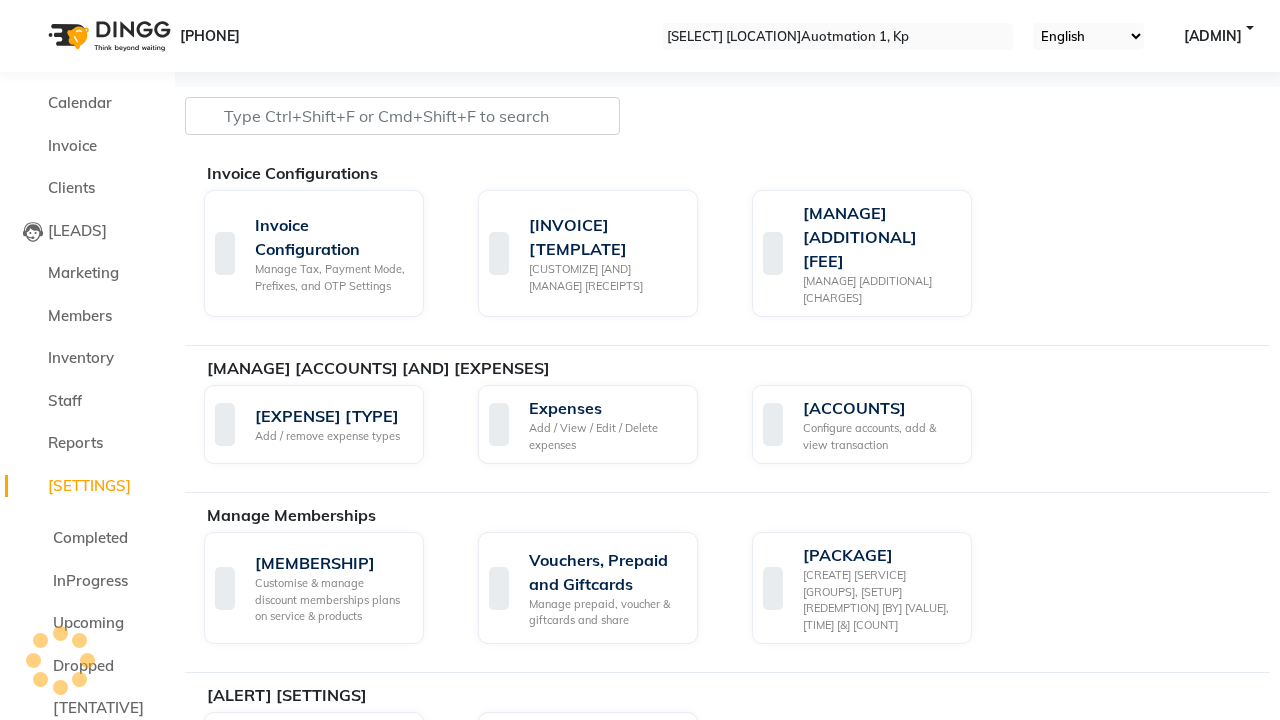click at bounding box center (31, 8) 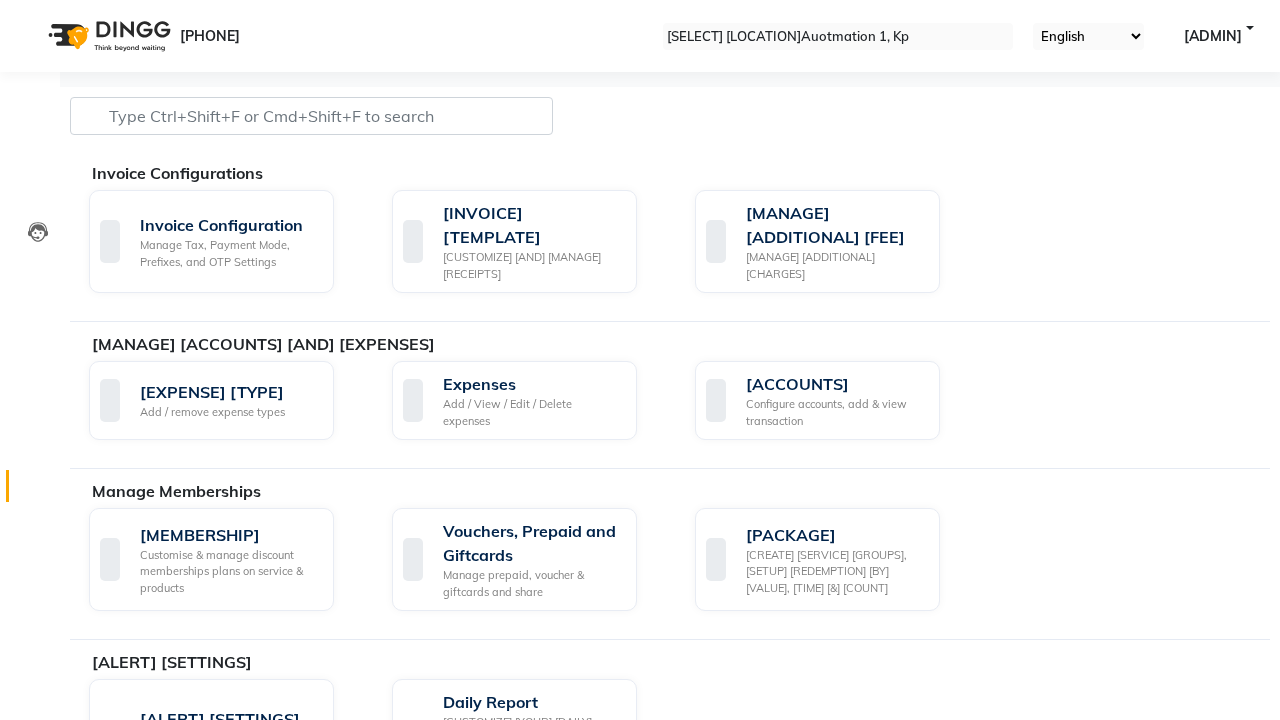 click at bounding box center (38, 491) 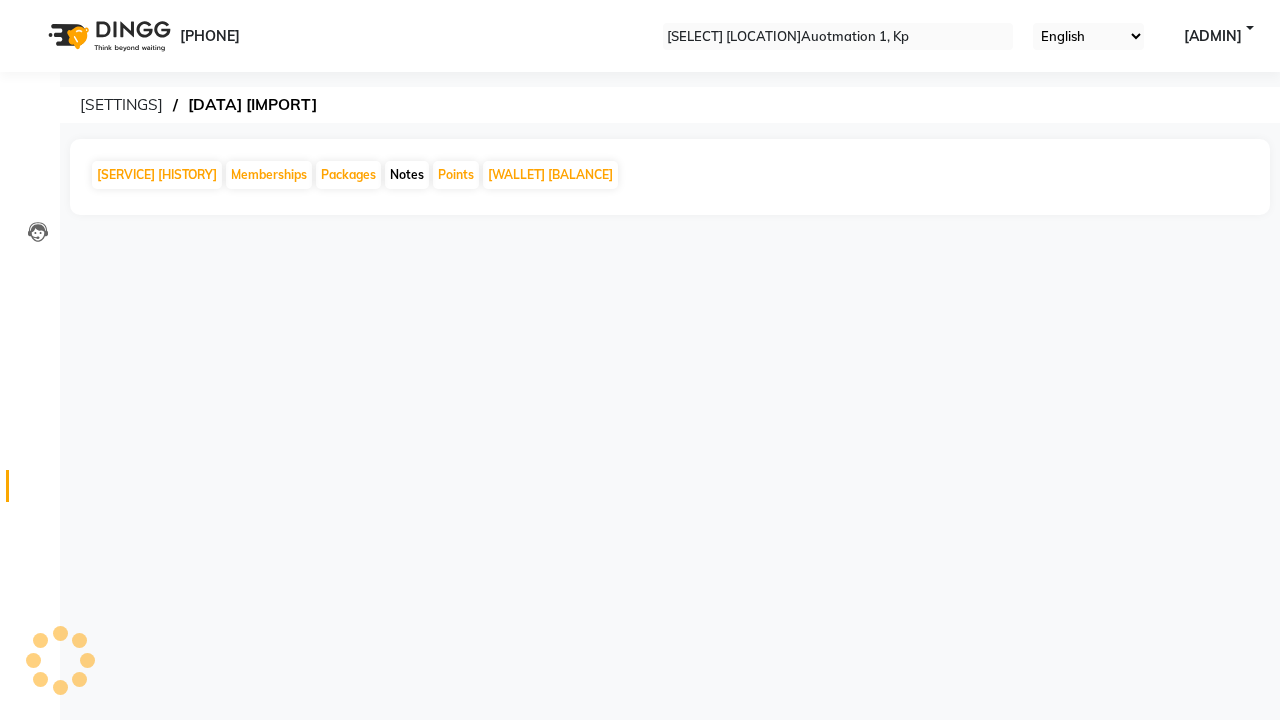 click on "Notes" at bounding box center (407, 175) 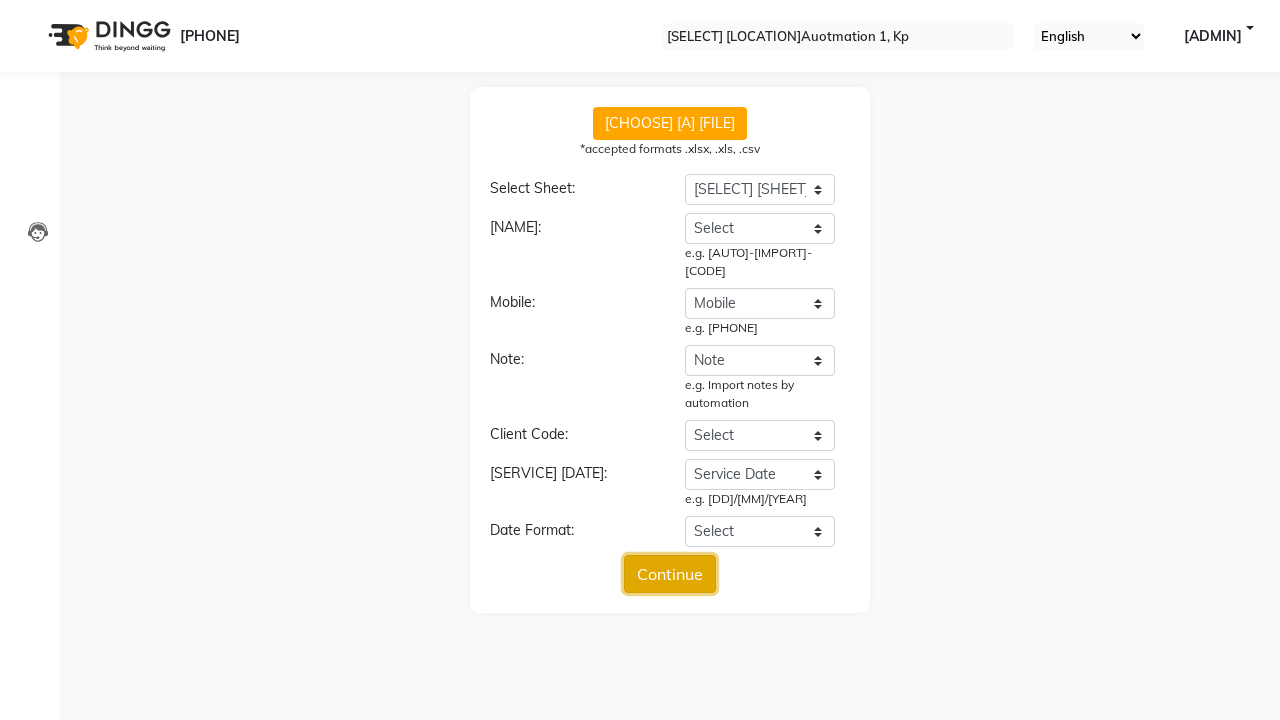 click on "Continue" at bounding box center (670, 574) 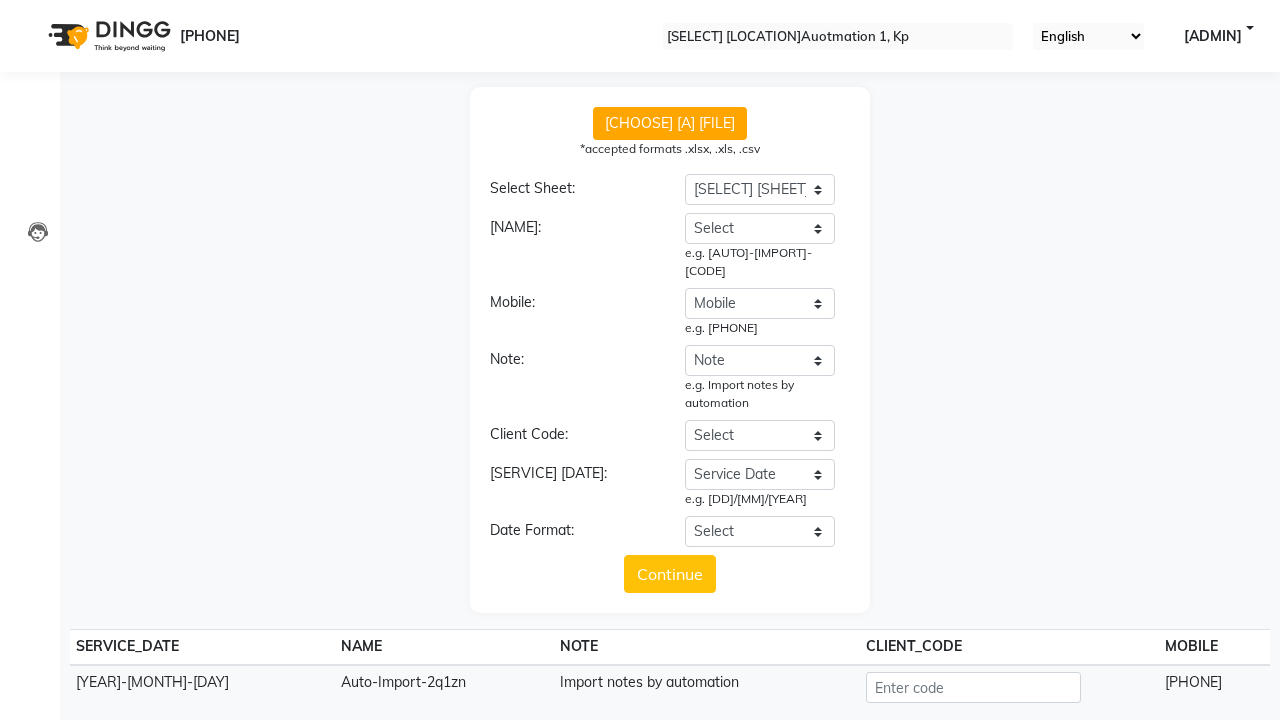 click on "[UPLOAD]" at bounding box center [670, 788] 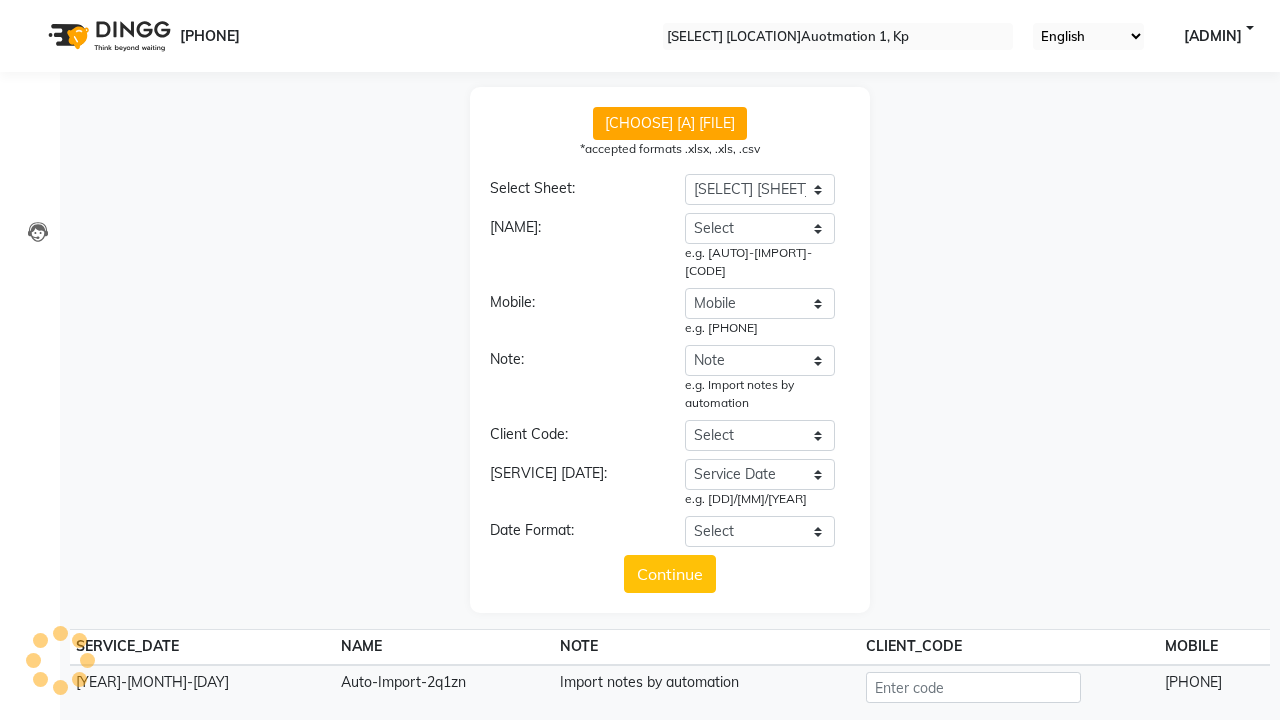 scroll, scrollTop: 97, scrollLeft: 0, axis: vertical 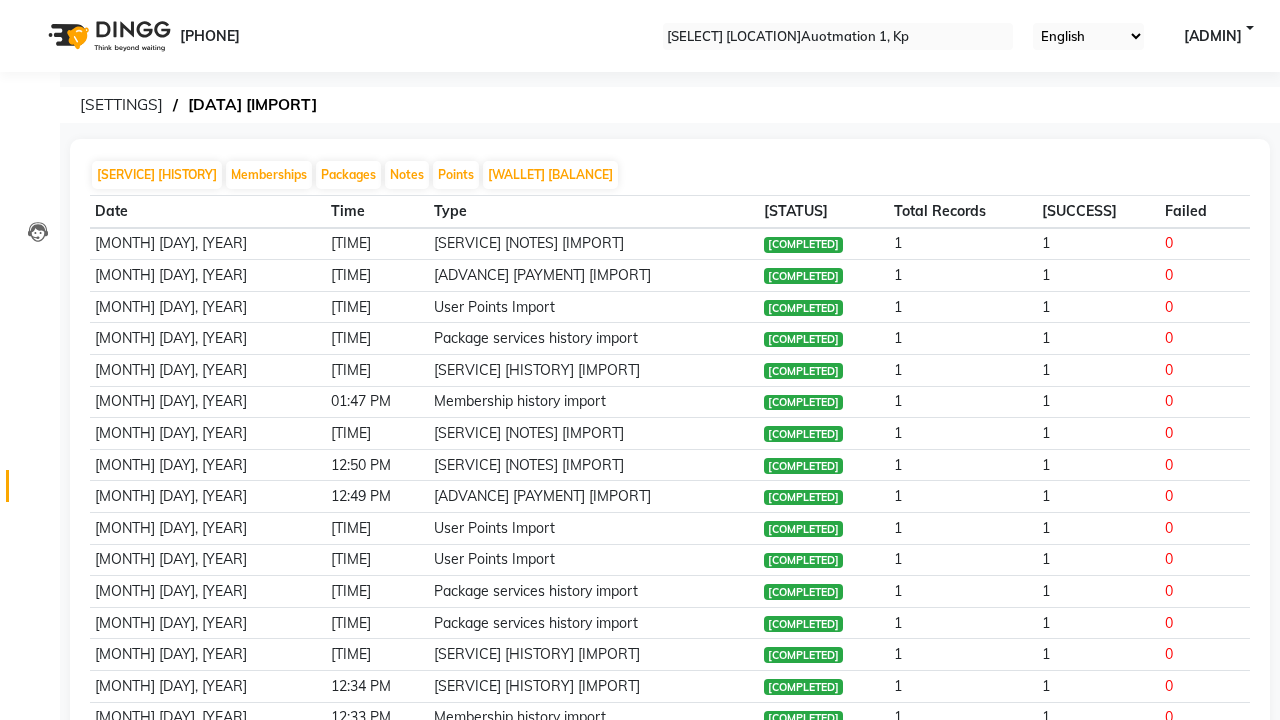 click on "[SERVICE] [NOTES] [IMPORT] [COMPLETED]. [SUCCESSFULLY] [PROCESSED] [NUMBER] [OUT] [OF] [NUMBER] [RECORDS]." at bounding box center (640, 31223) 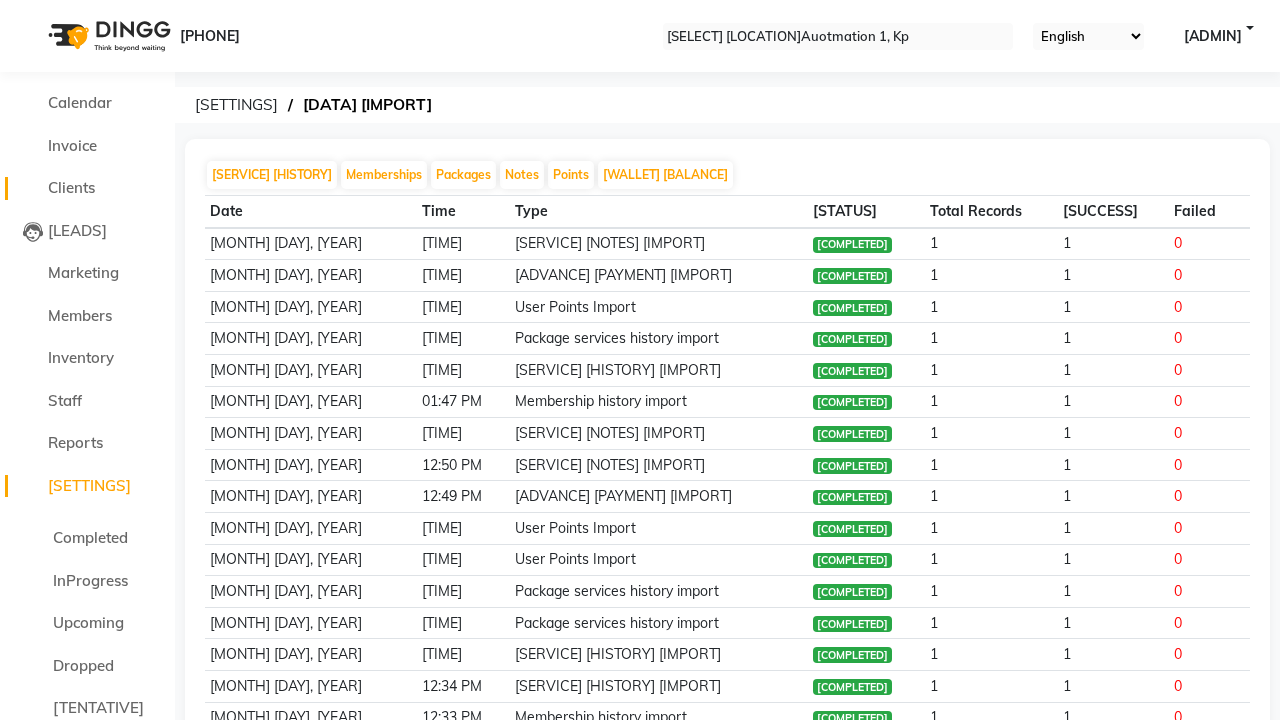 click on "Clients" at bounding box center (71, 187) 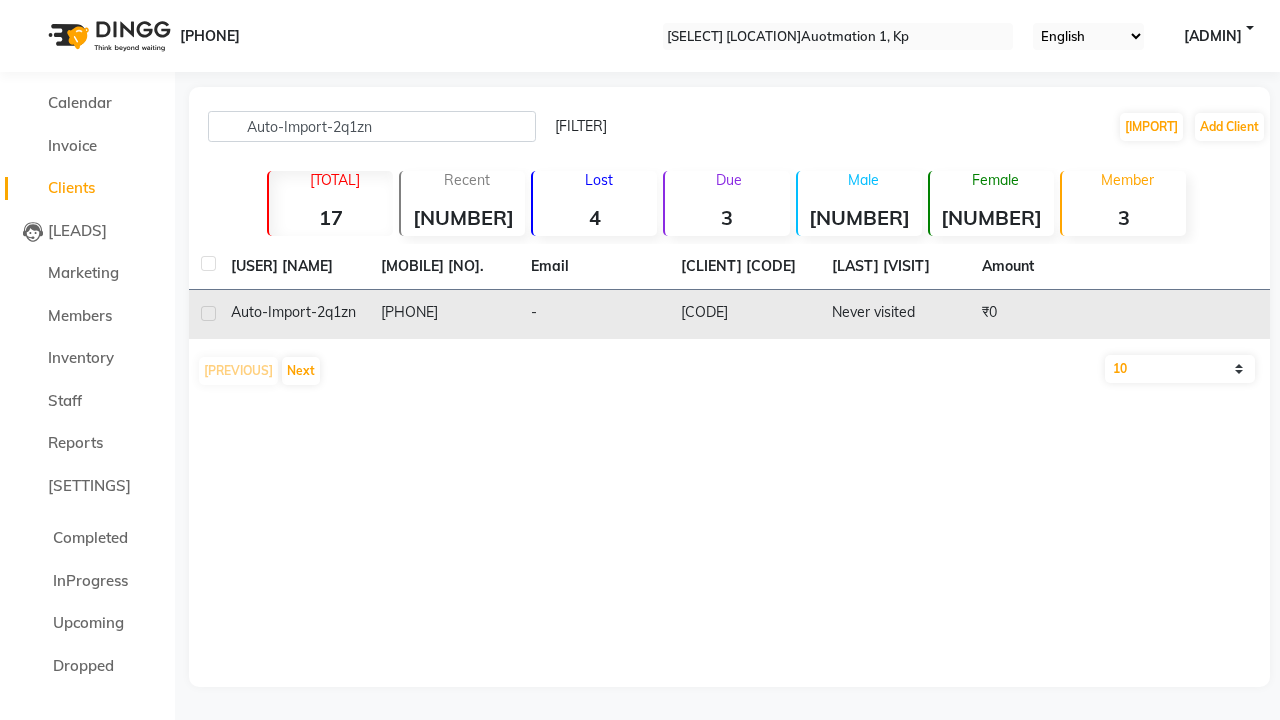 click on "[CODE]" at bounding box center [744, 314] 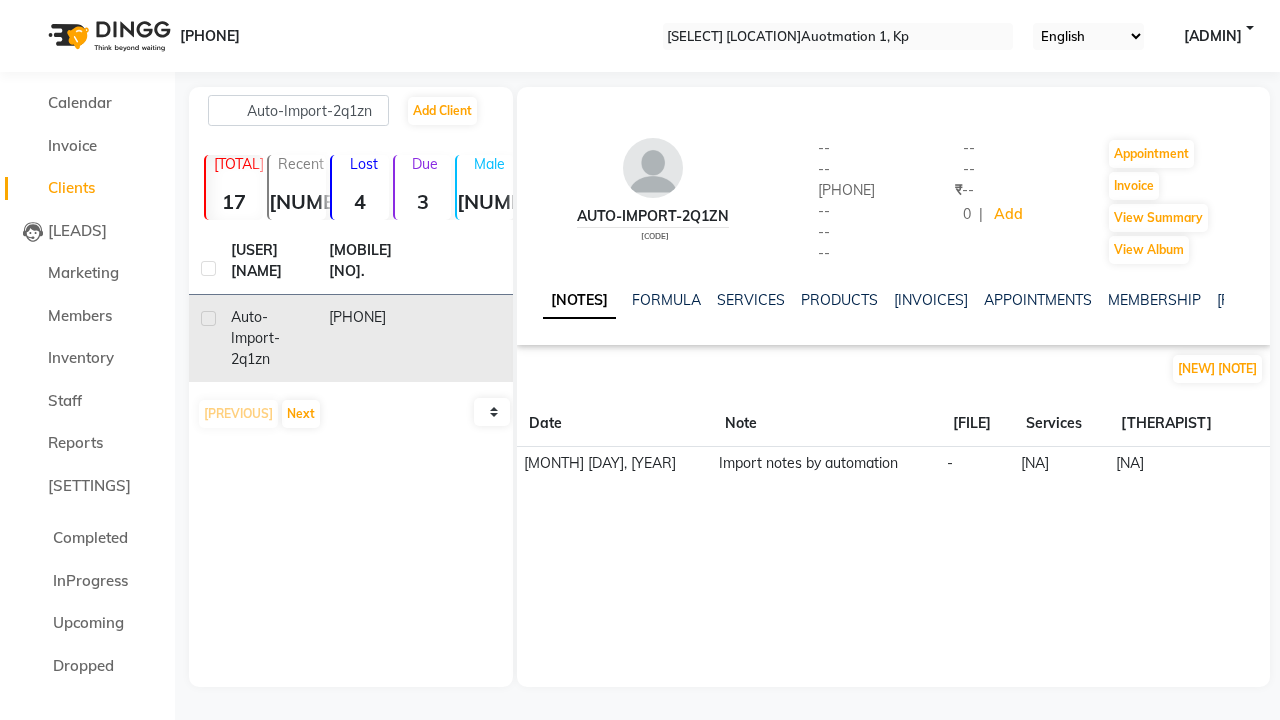 click on "[NOTES]" at bounding box center [579, 301] 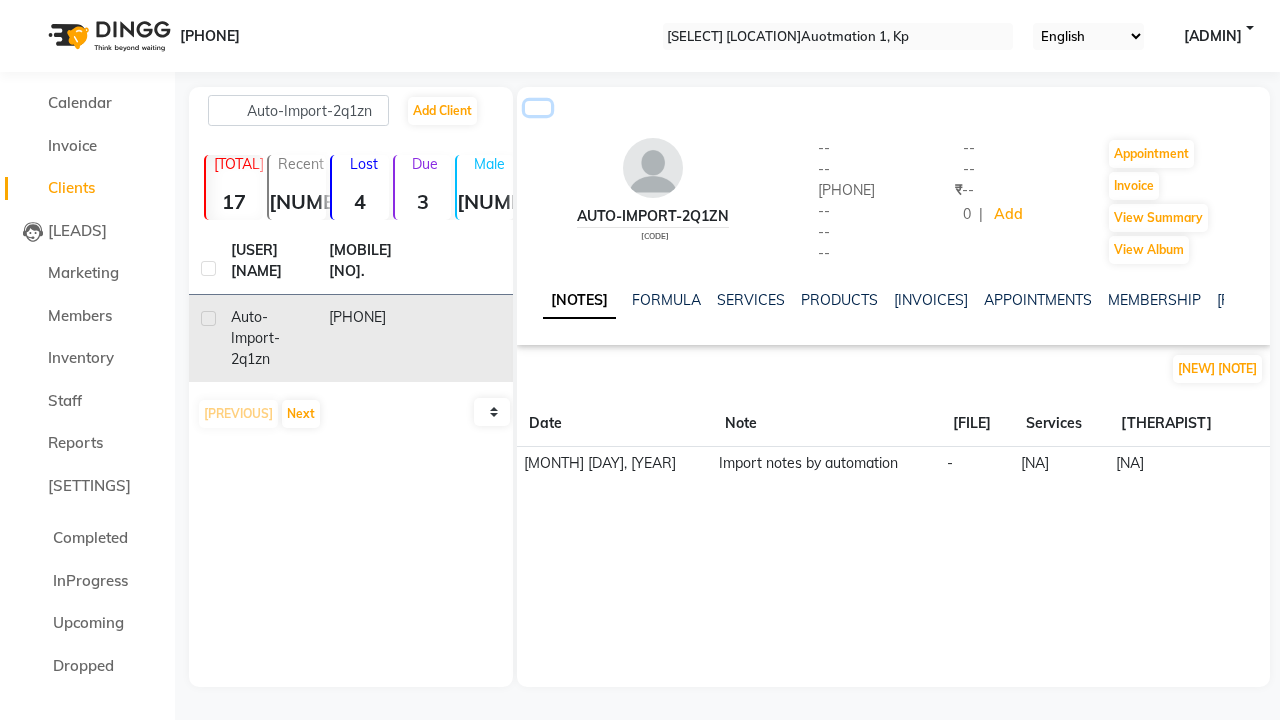 click at bounding box center [538, 108] 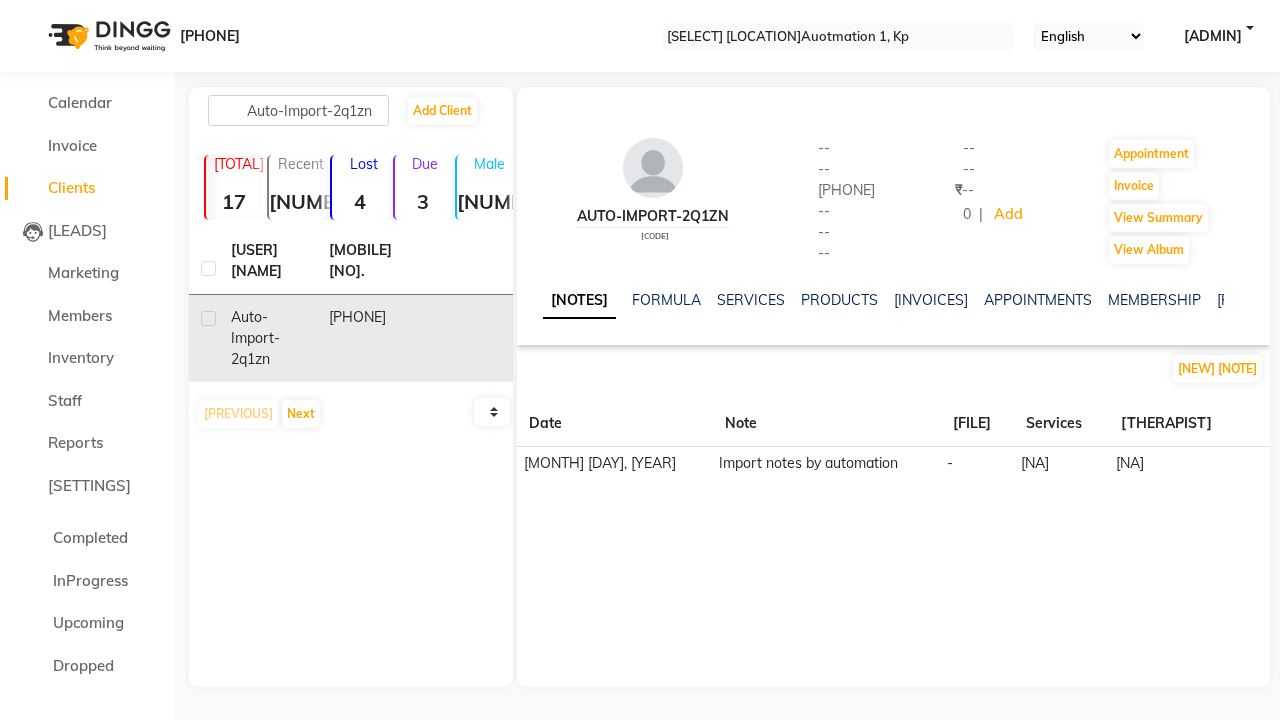 click at bounding box center (208, 318) 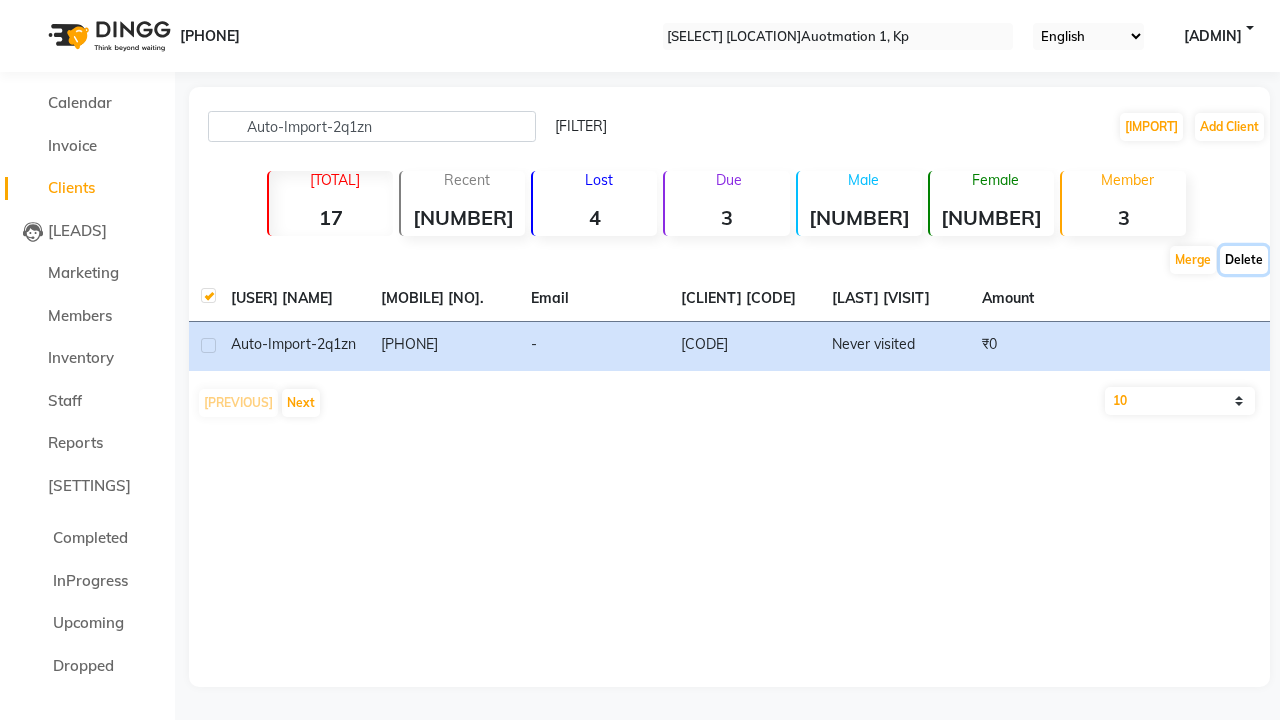 click on "Delete" at bounding box center (1193, 260) 